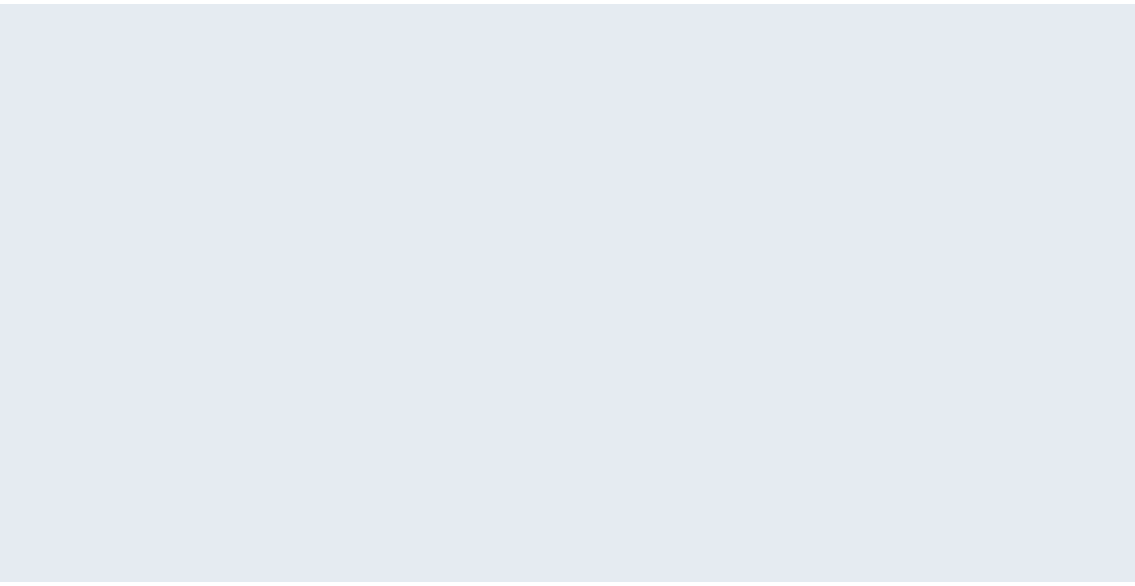 scroll, scrollTop: 0, scrollLeft: 0, axis: both 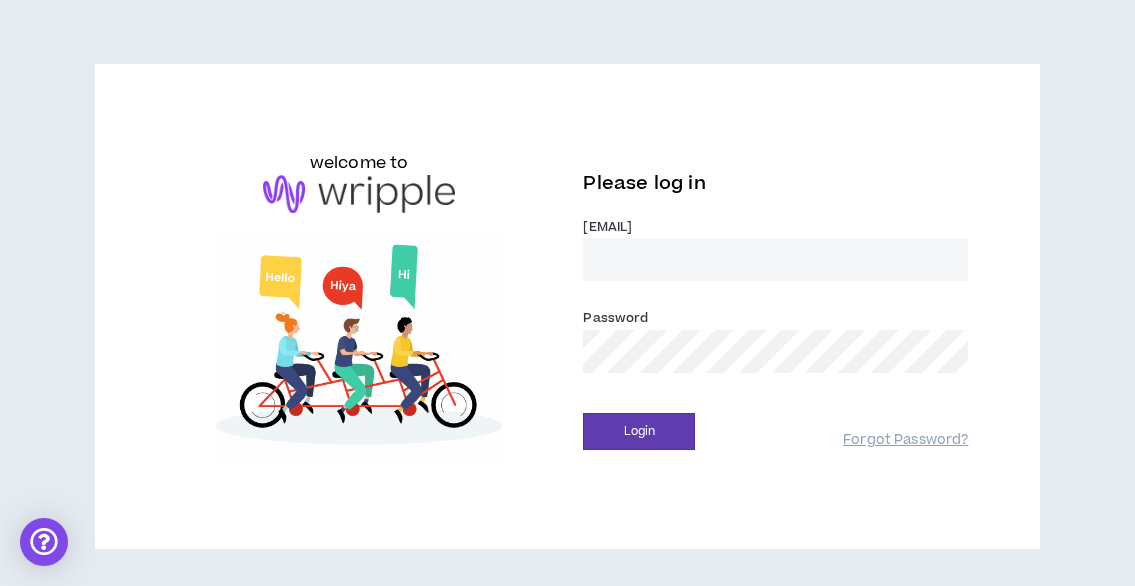click on "[EMAIL] *" at bounding box center (607, 227) 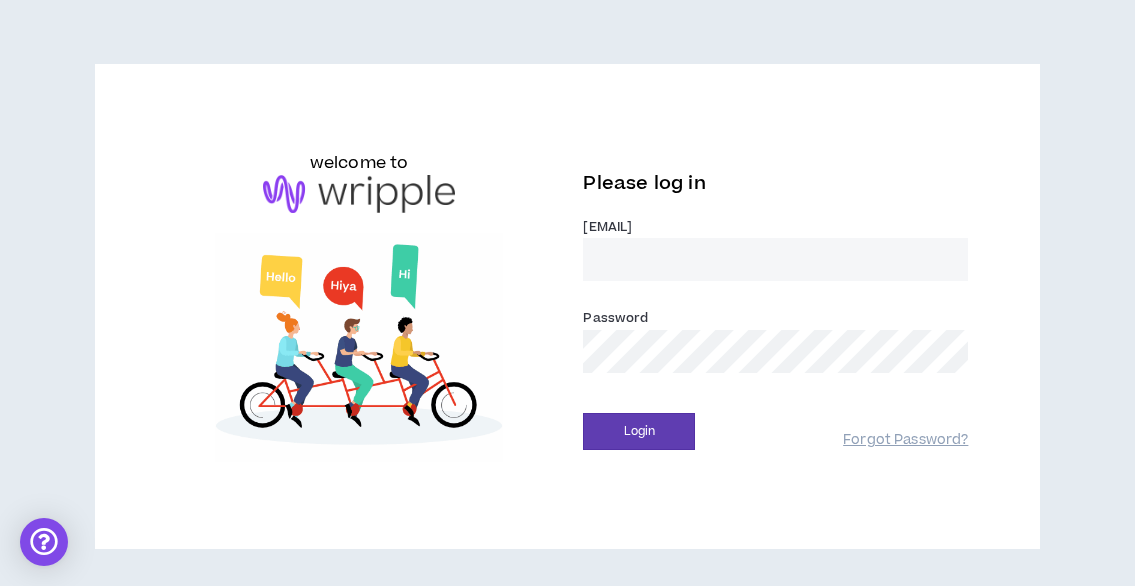 click on "[EMAIL] *" at bounding box center [775, 259] 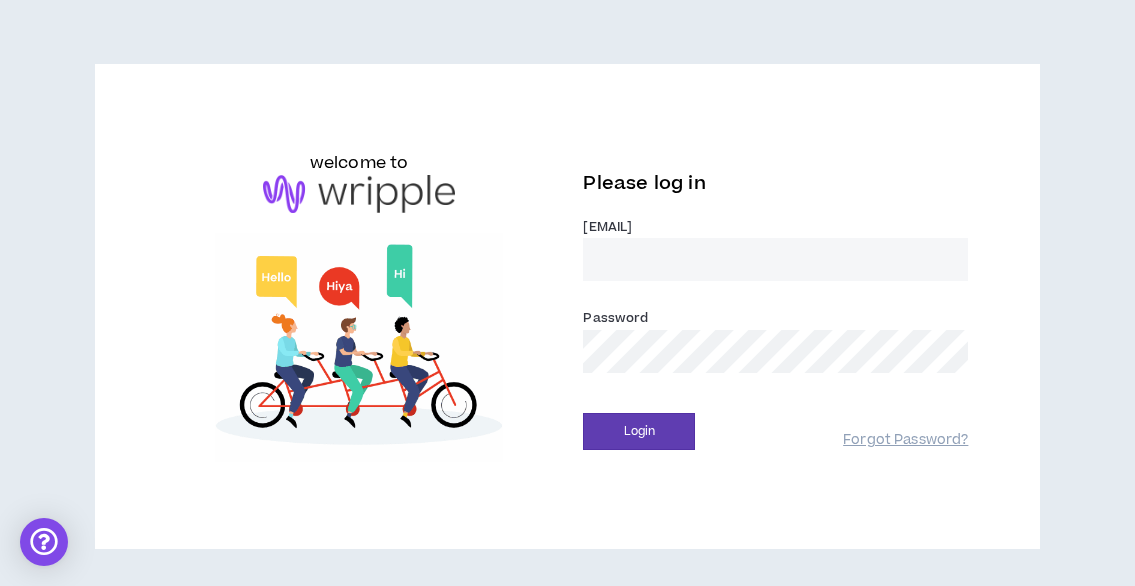 click on "[EMAIL] *" at bounding box center [775, 259] 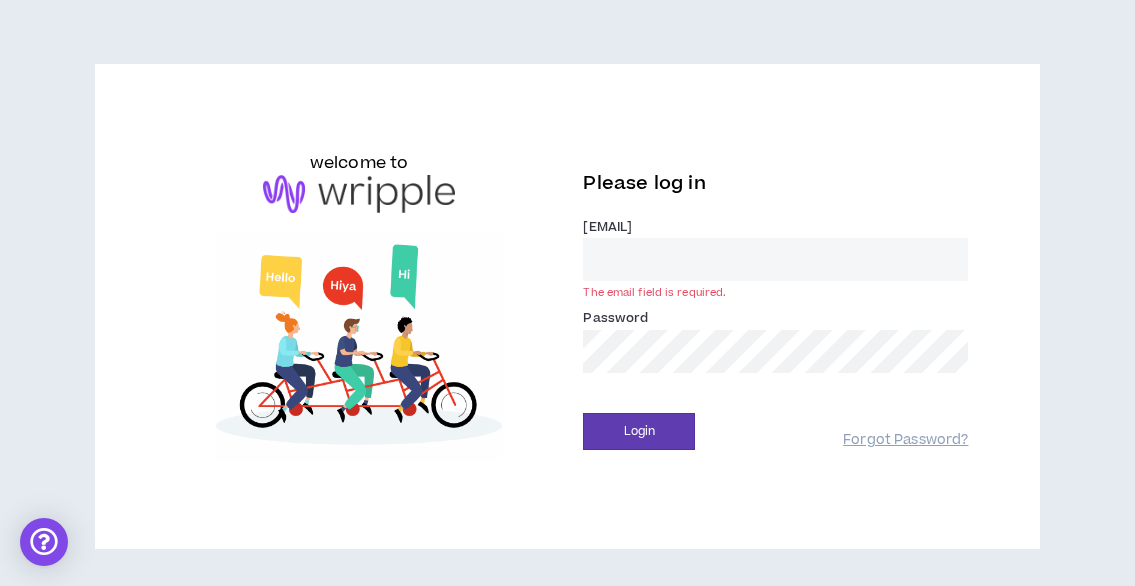 type on "meghan@[EXAMPLE.COM]" 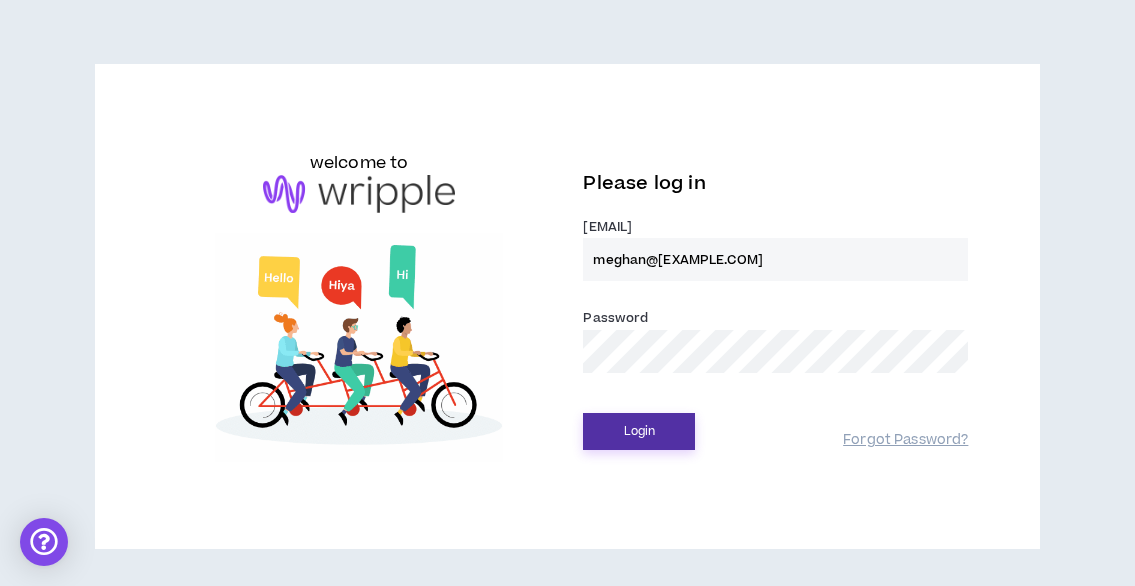 click on "Login" at bounding box center [639, 431] 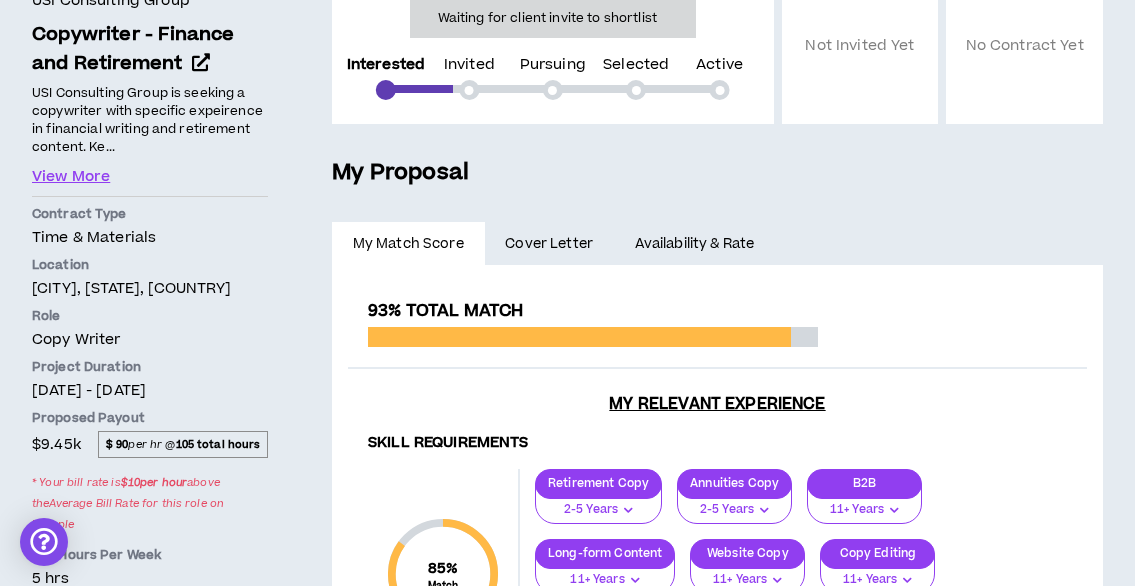 scroll, scrollTop: 0, scrollLeft: 0, axis: both 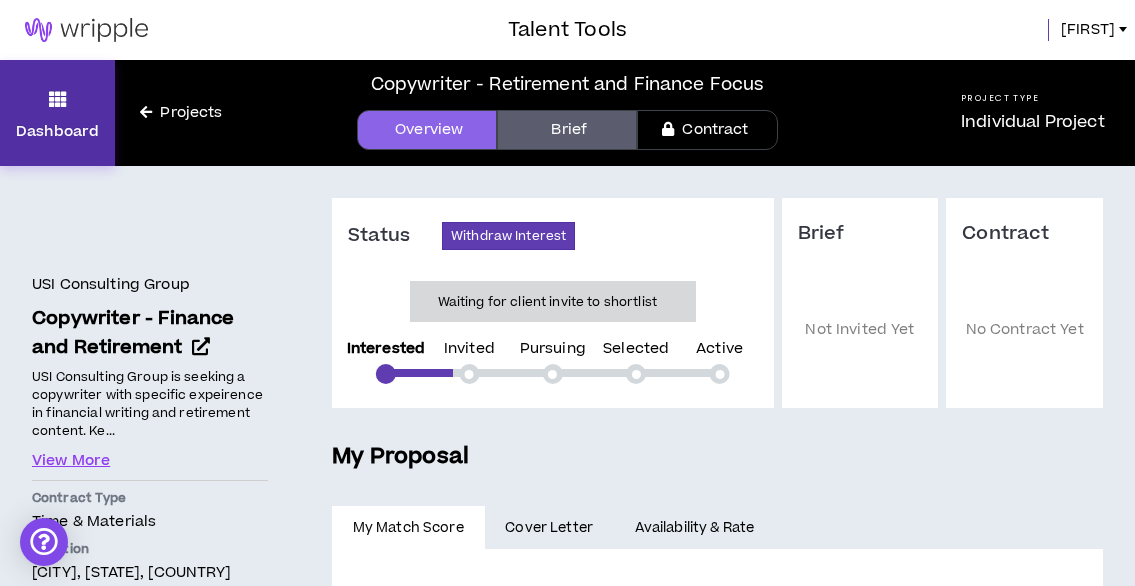 click at bounding box center [58, 99] 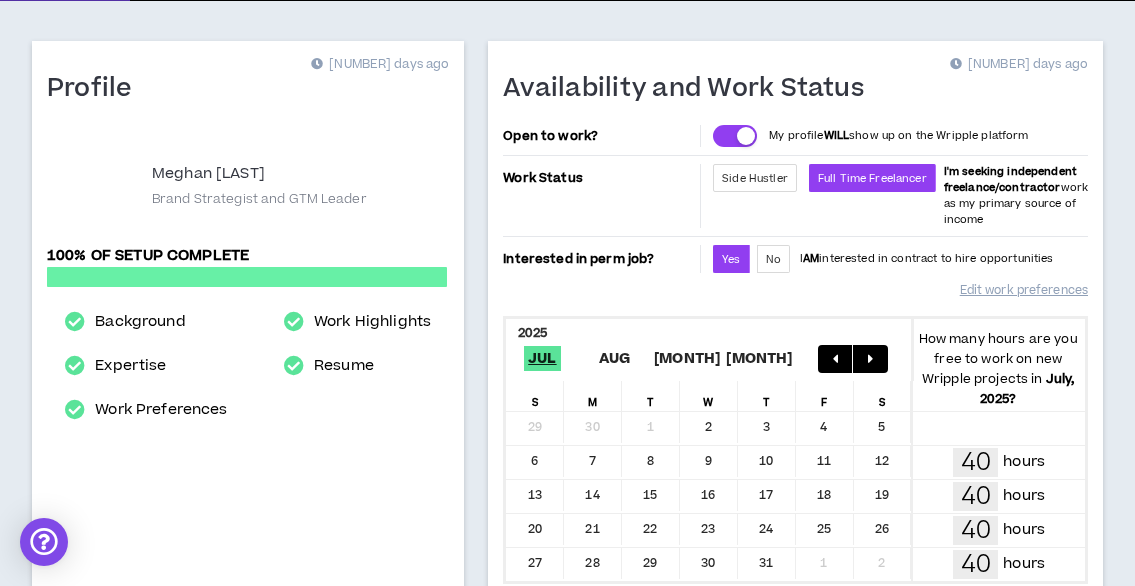 scroll, scrollTop: 135, scrollLeft: 0, axis: vertical 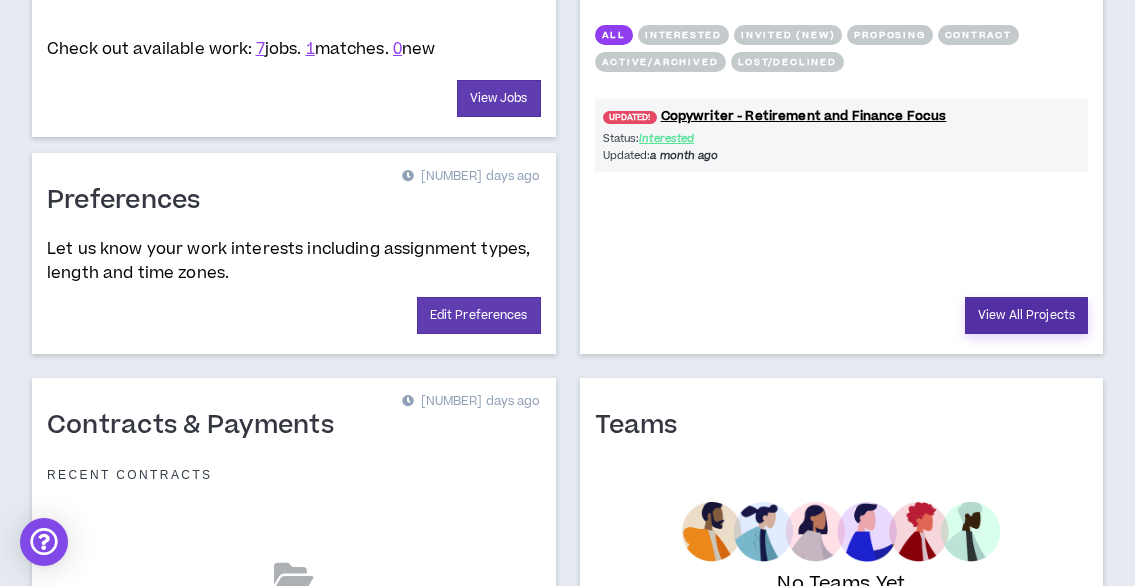 click on "View All Projects" at bounding box center (1026, 315) 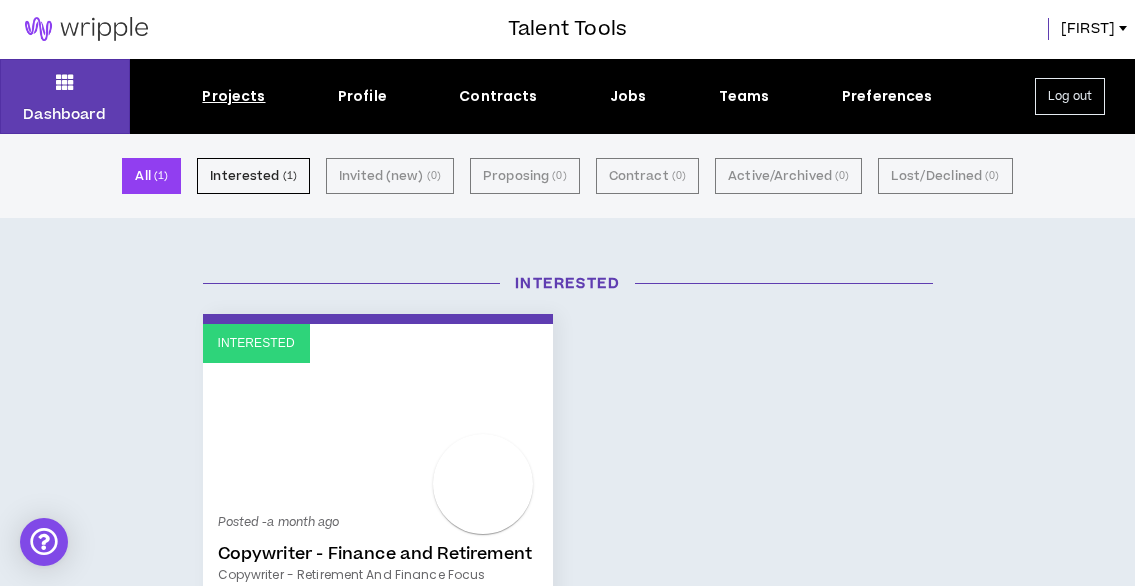 scroll, scrollTop: 0, scrollLeft: 0, axis: both 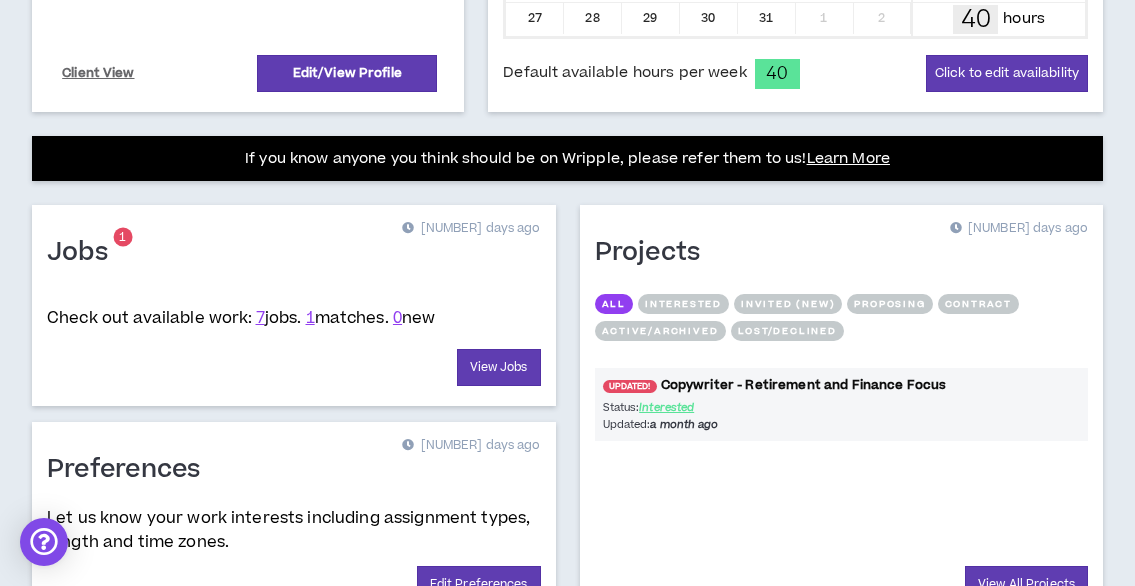 click on "UPDATED!" at bounding box center (630, 386) 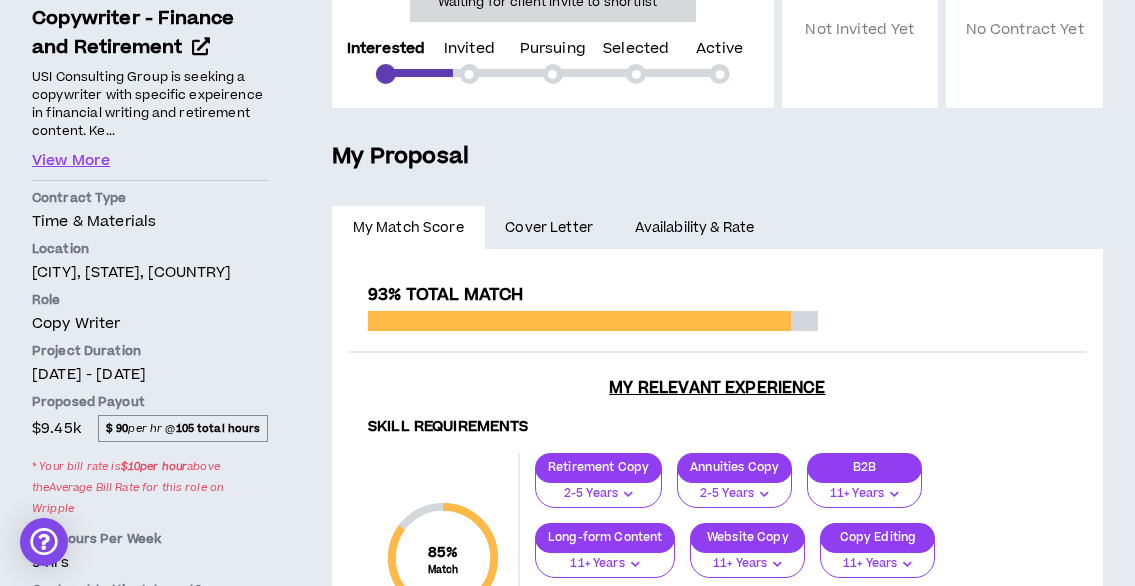scroll, scrollTop: 0, scrollLeft: 0, axis: both 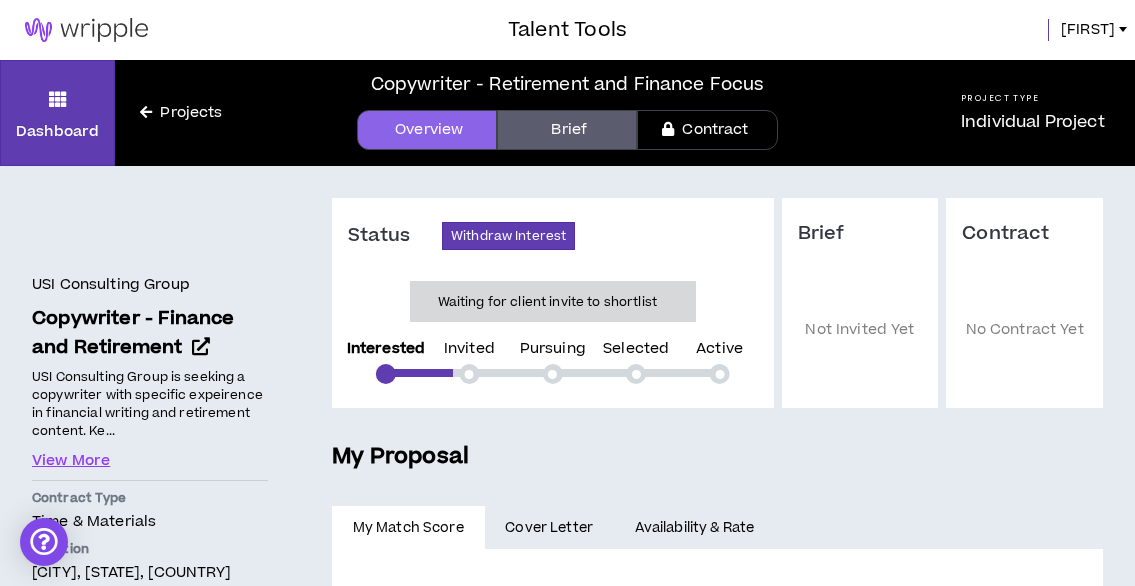 click on "Contract" at bounding box center [707, 130] 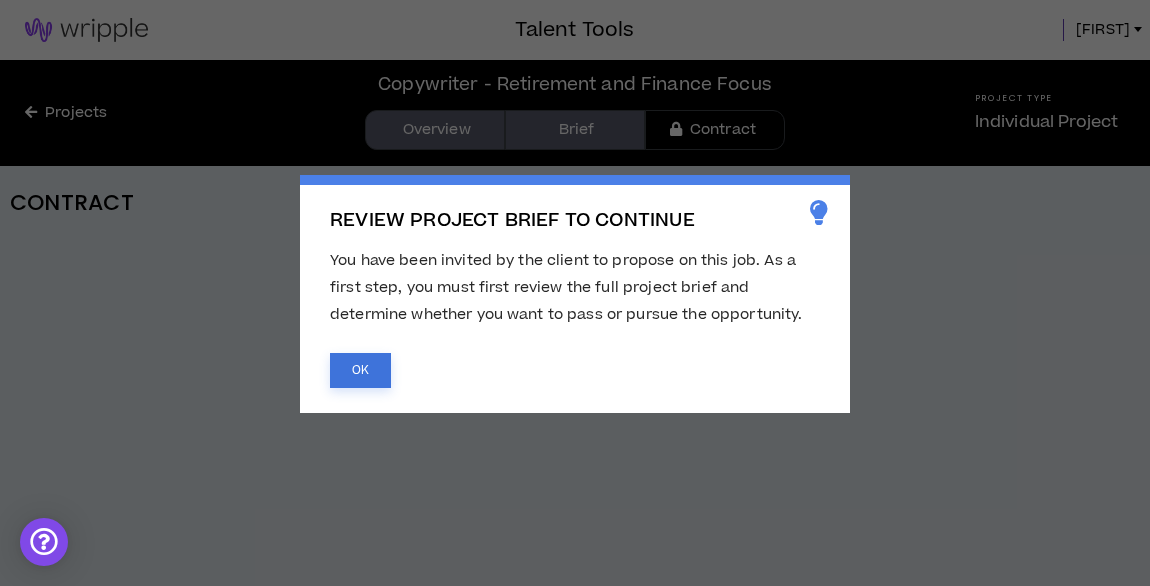 click on "OK" at bounding box center (360, 370) 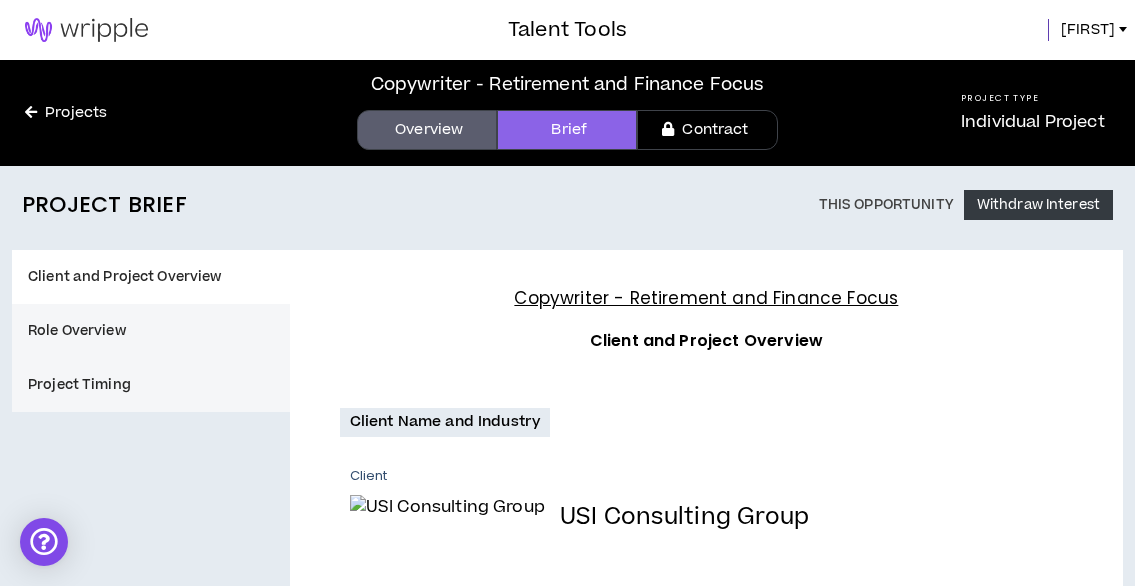 click on "Brief" at bounding box center [567, 130] 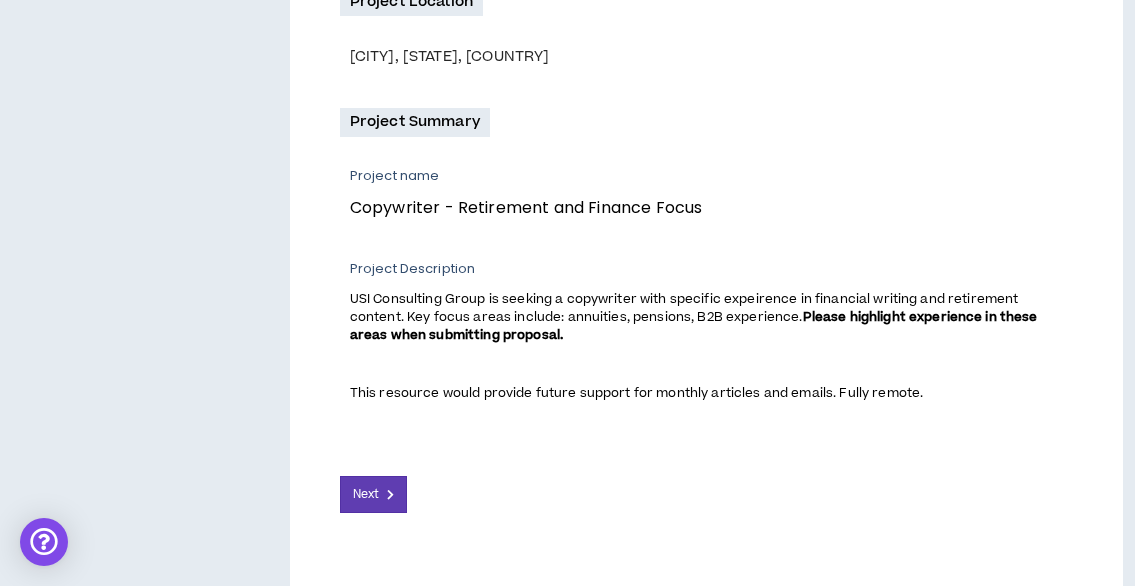 scroll, scrollTop: 622, scrollLeft: 0, axis: vertical 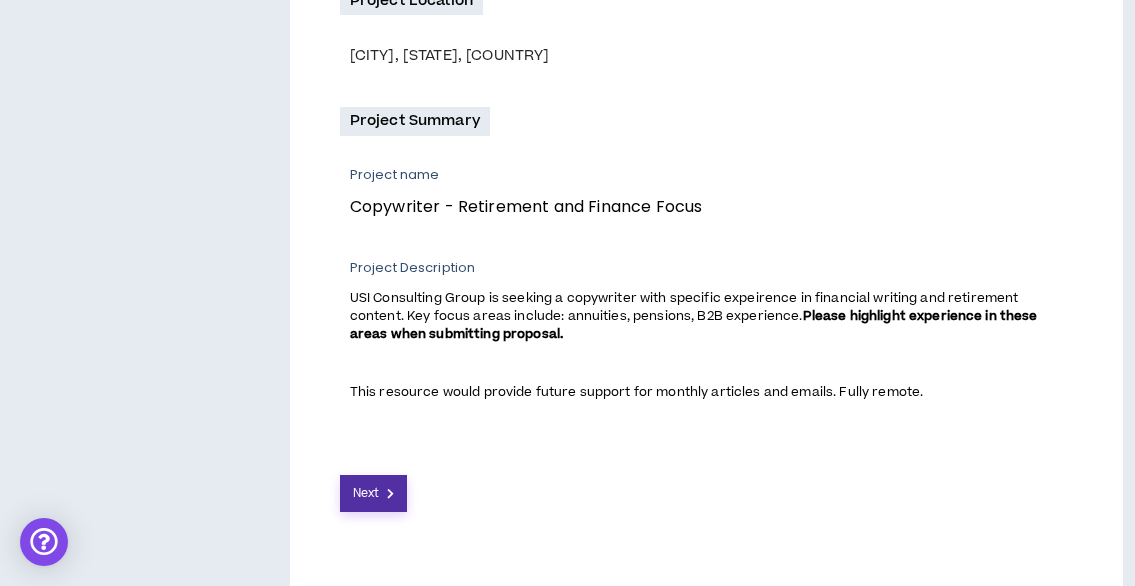 click on "Next" at bounding box center (366, 493) 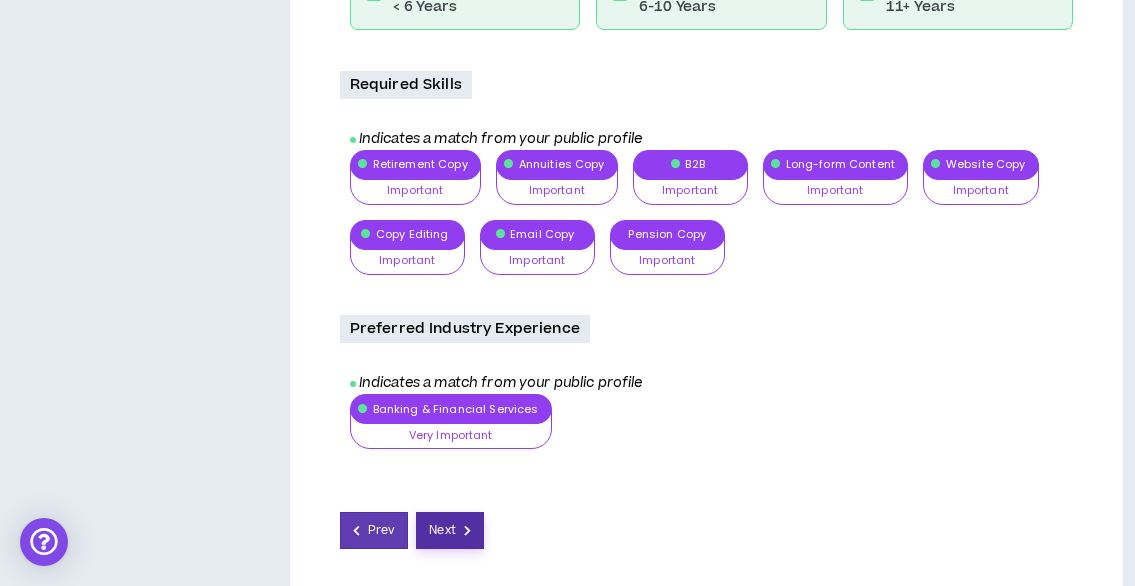 scroll, scrollTop: 1005, scrollLeft: 0, axis: vertical 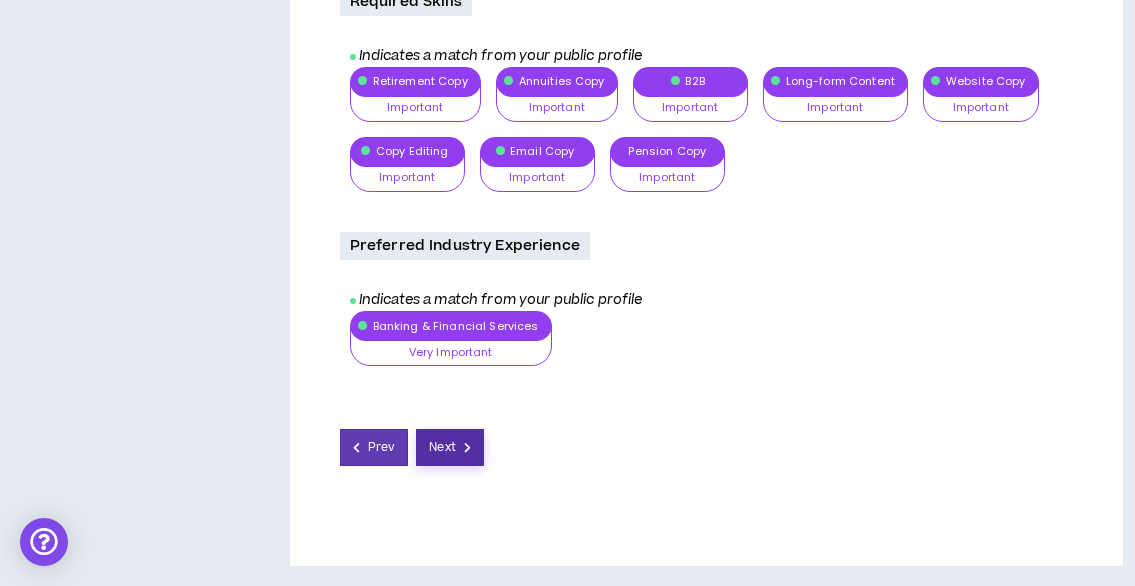 click on "Next" at bounding box center [450, 447] 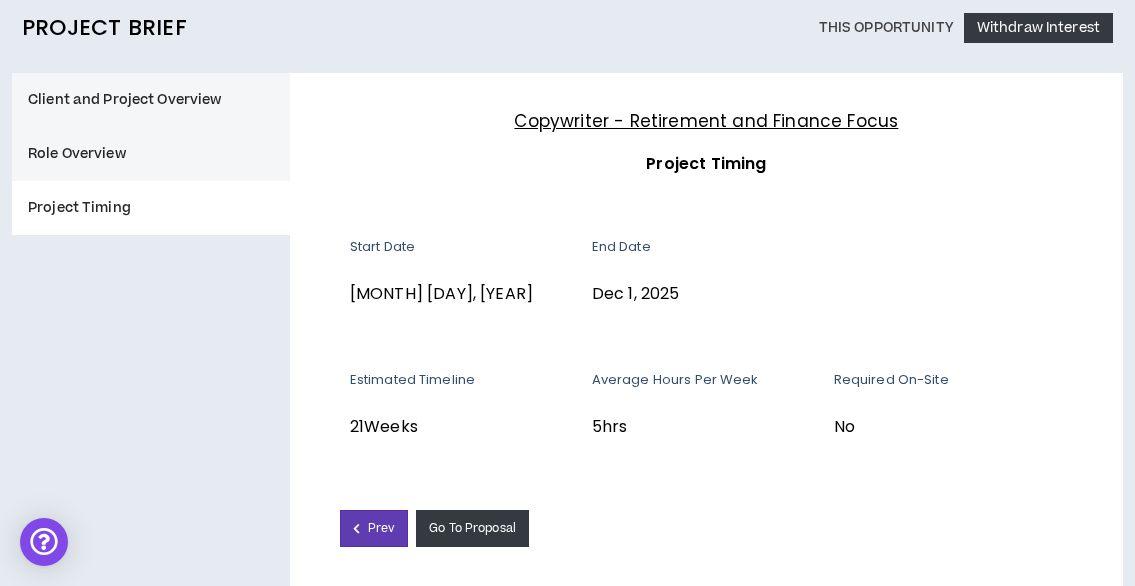 scroll, scrollTop: 178, scrollLeft: 0, axis: vertical 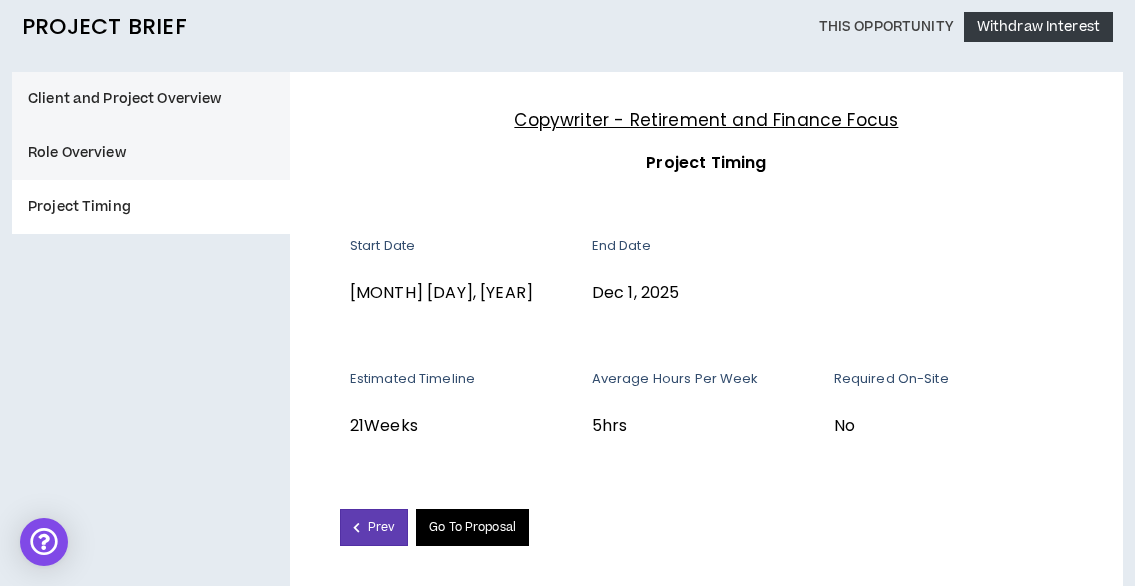 click on "Go To Proposal" at bounding box center [472, 527] 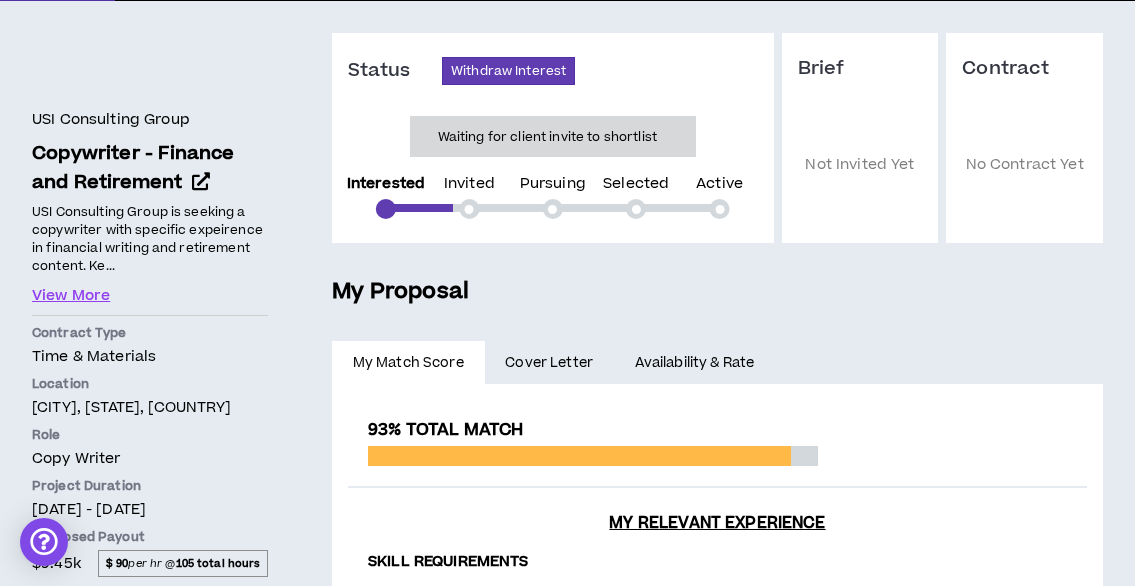 scroll, scrollTop: 0, scrollLeft: 0, axis: both 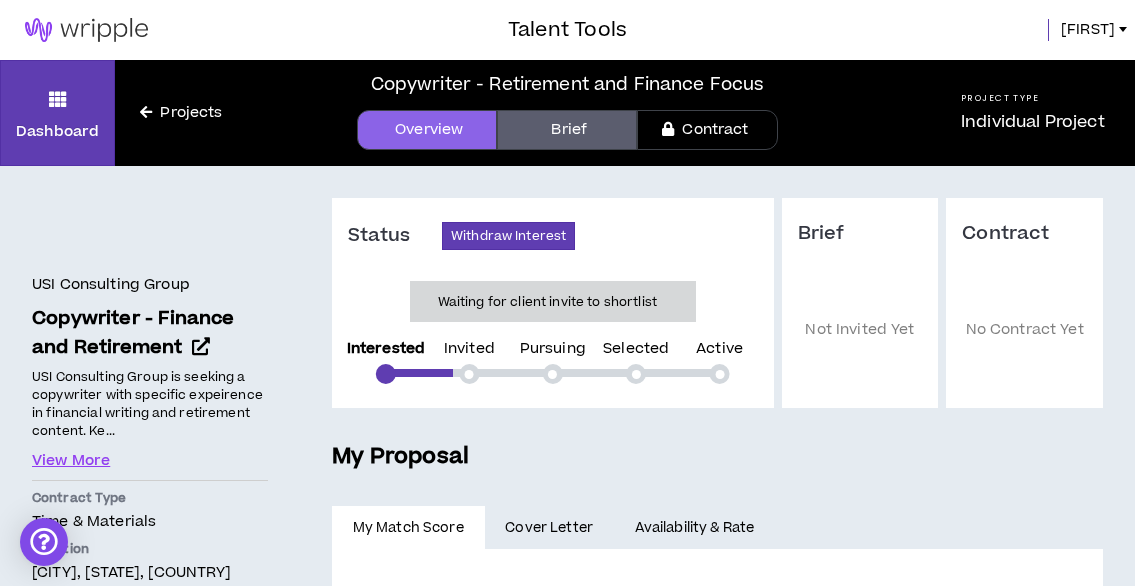 click on "Projects" at bounding box center (181, 113) 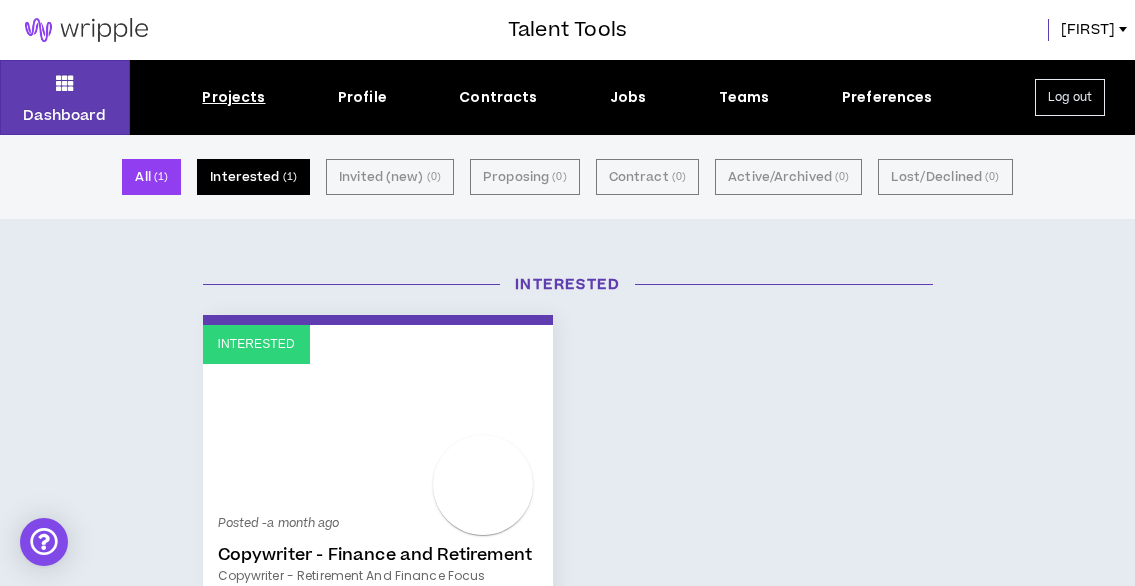 click on "Interested ( 1 )" at bounding box center (253, 177) 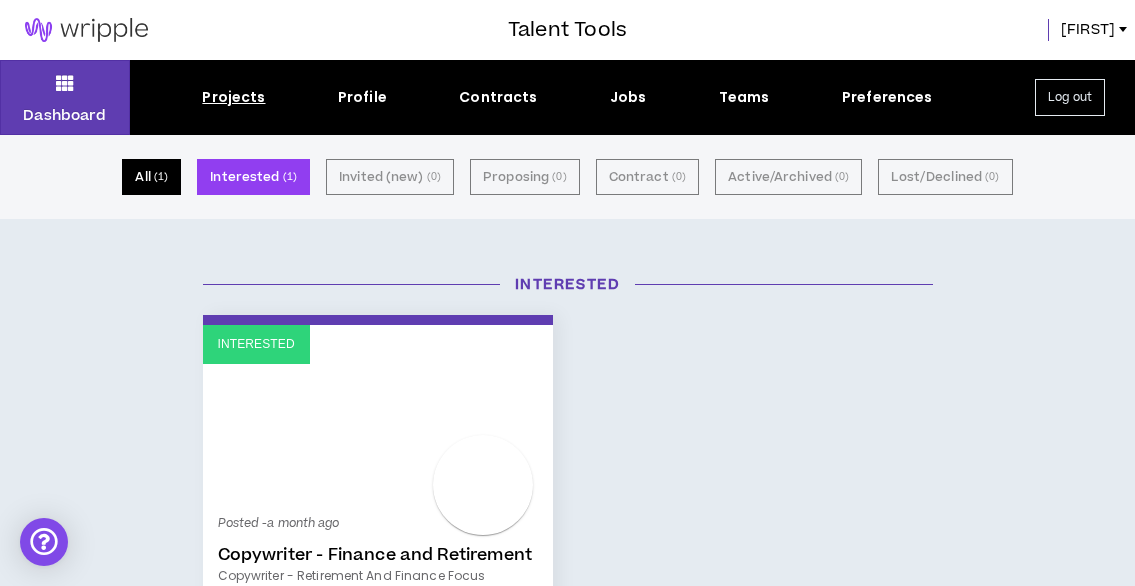 click on "( 1 )" at bounding box center [161, 177] 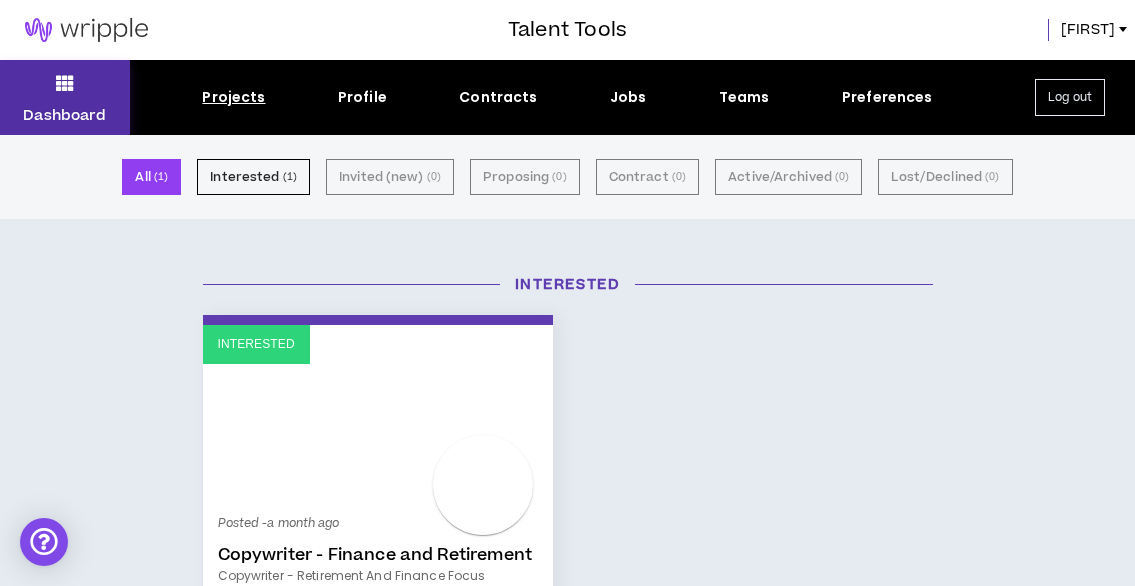 click on "Dashboard" at bounding box center [65, 97] 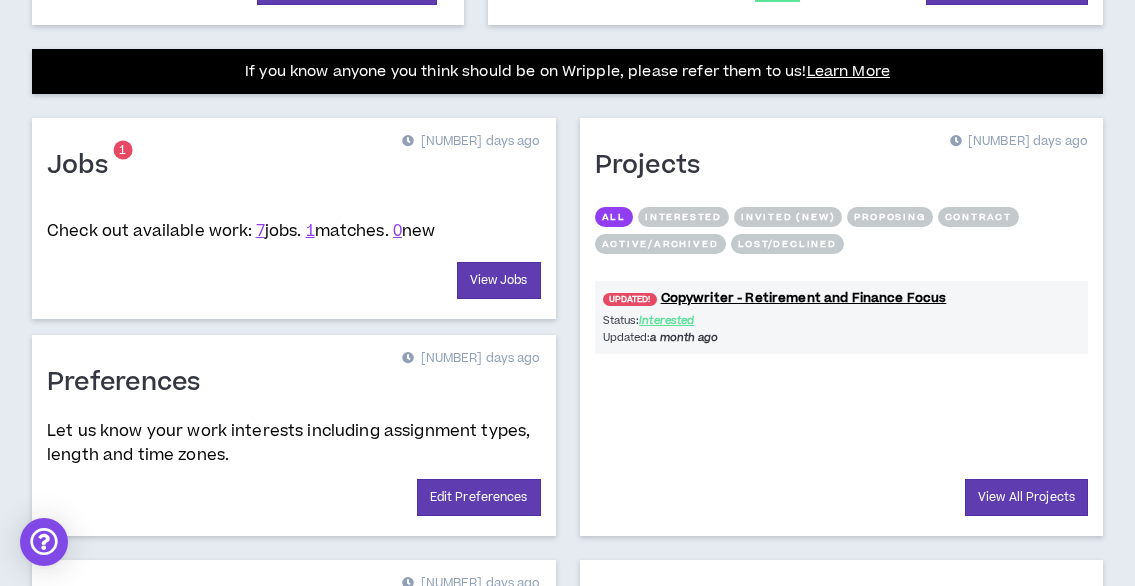 scroll, scrollTop: 778, scrollLeft: 0, axis: vertical 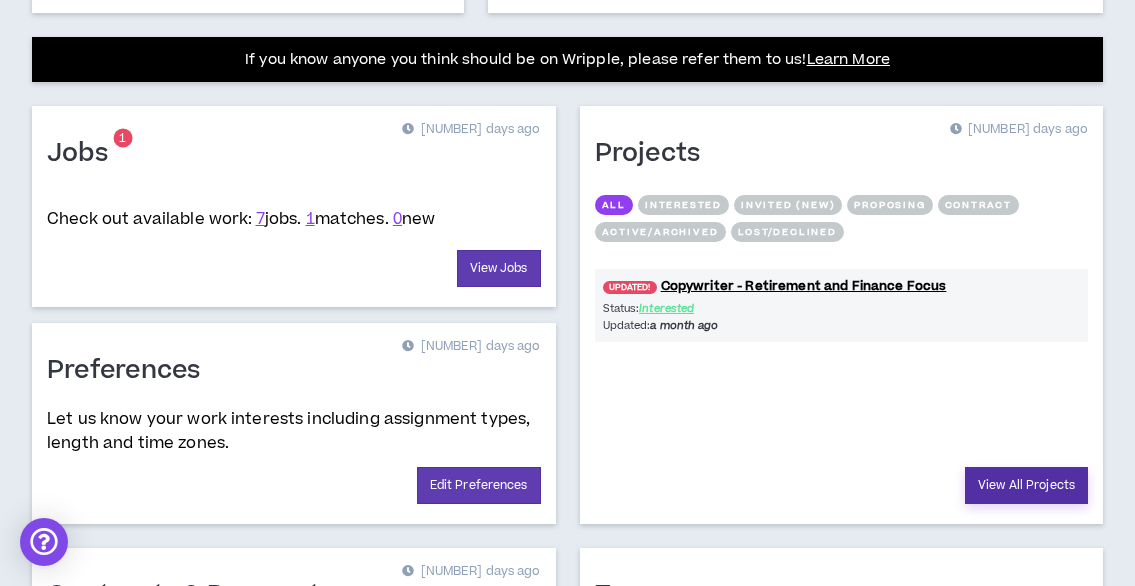 click on "View All Projects" at bounding box center [1026, 485] 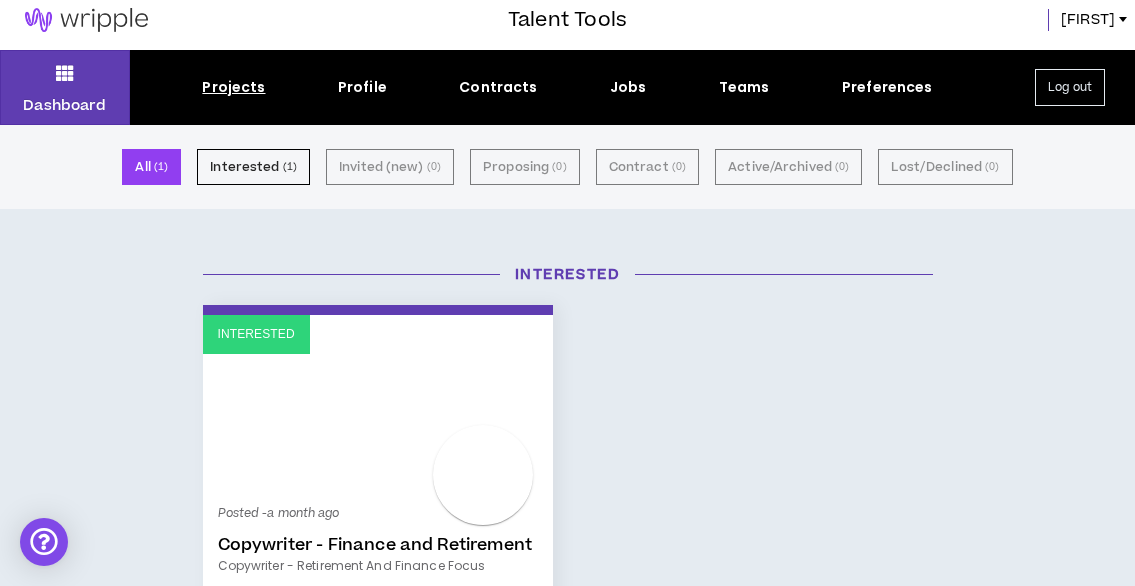 scroll, scrollTop: 12, scrollLeft: 0, axis: vertical 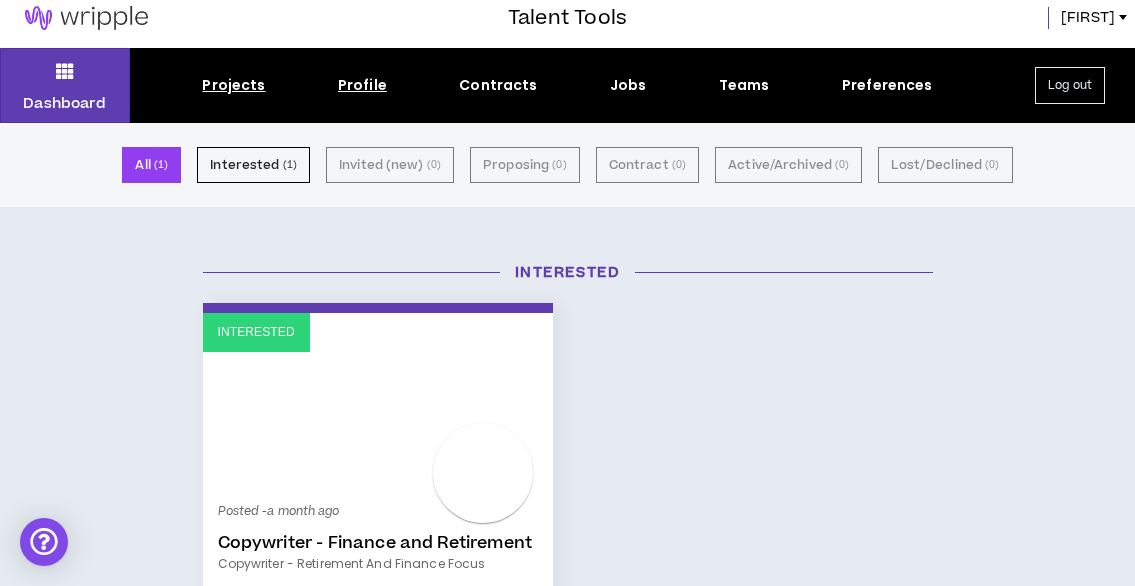 click on "Profile" at bounding box center (362, 85) 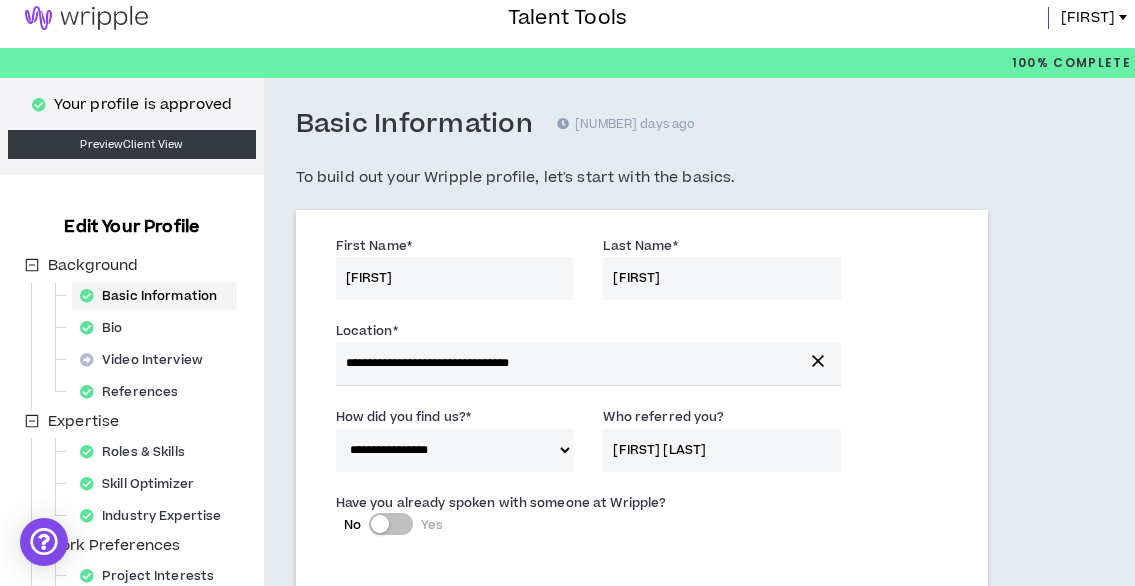scroll, scrollTop: 0, scrollLeft: 0, axis: both 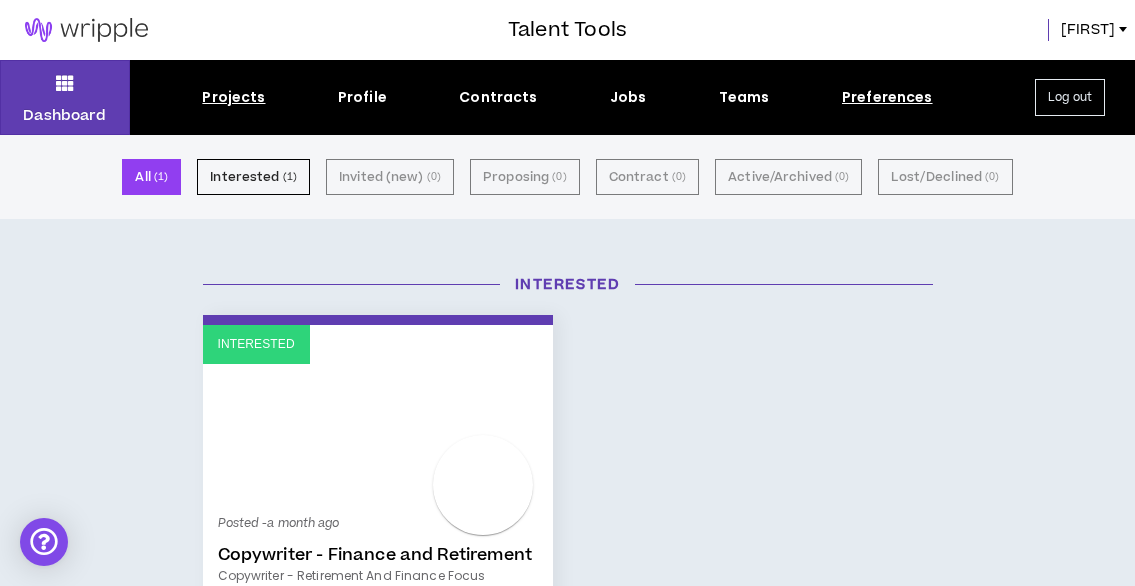 click on "Preferences" at bounding box center [887, 97] 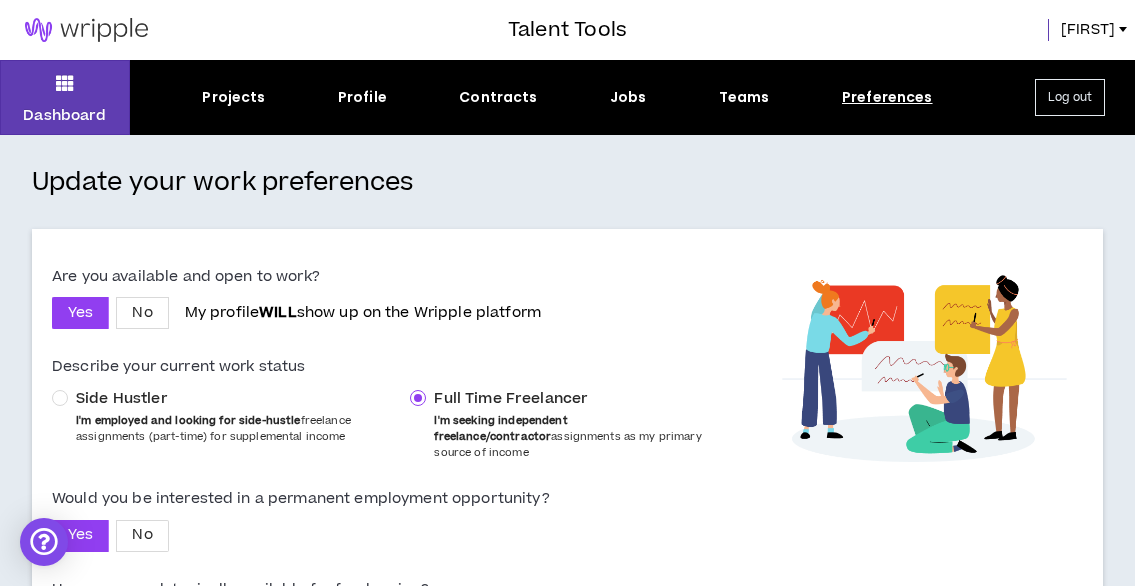 scroll, scrollTop: 0, scrollLeft: 0, axis: both 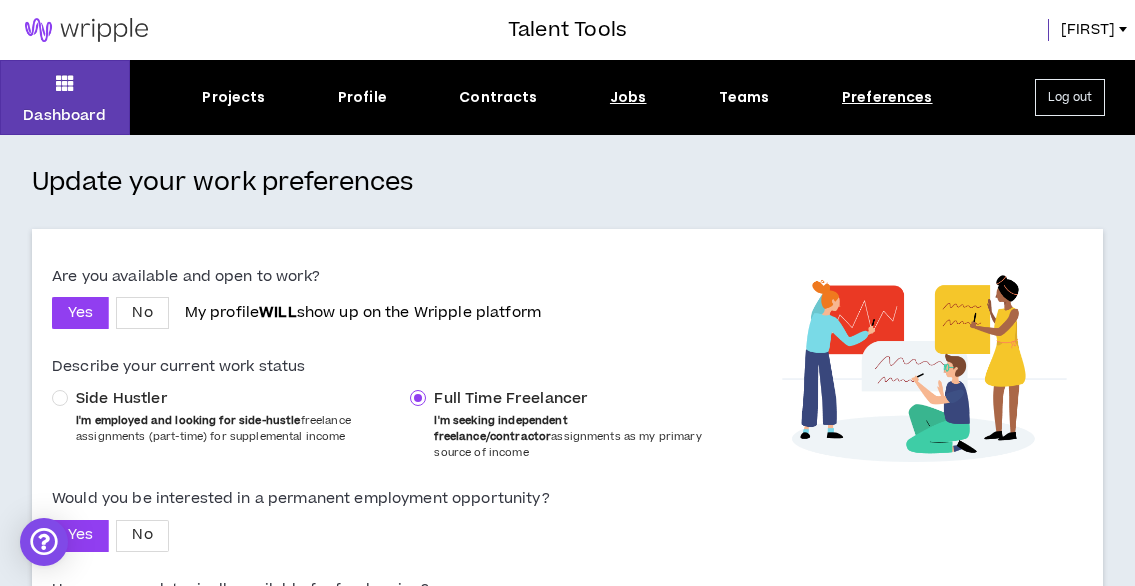 click on "Jobs" at bounding box center [628, 97] 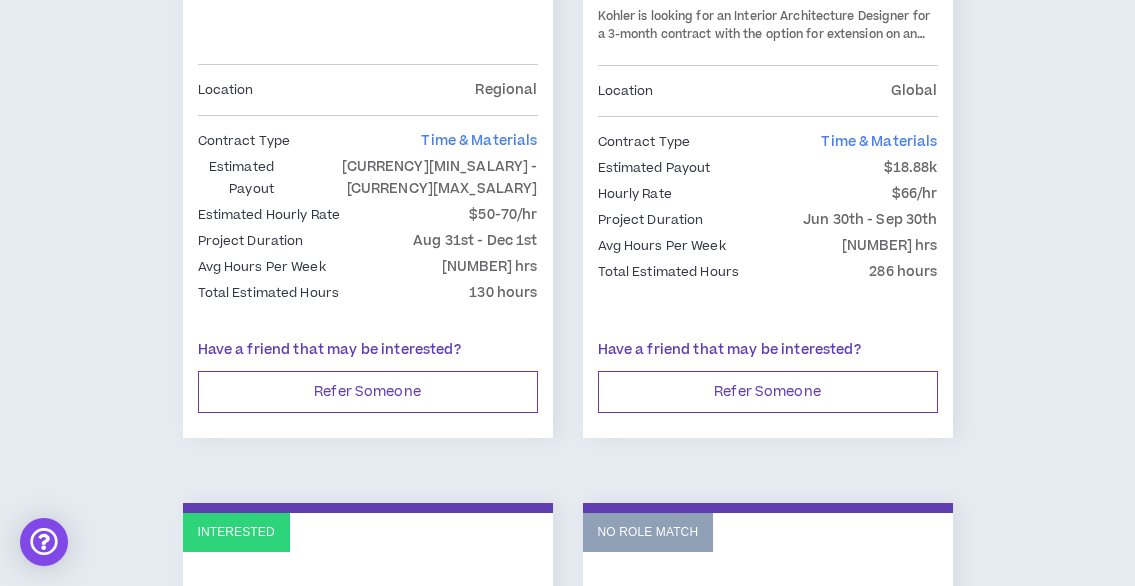 scroll, scrollTop: 0, scrollLeft: 0, axis: both 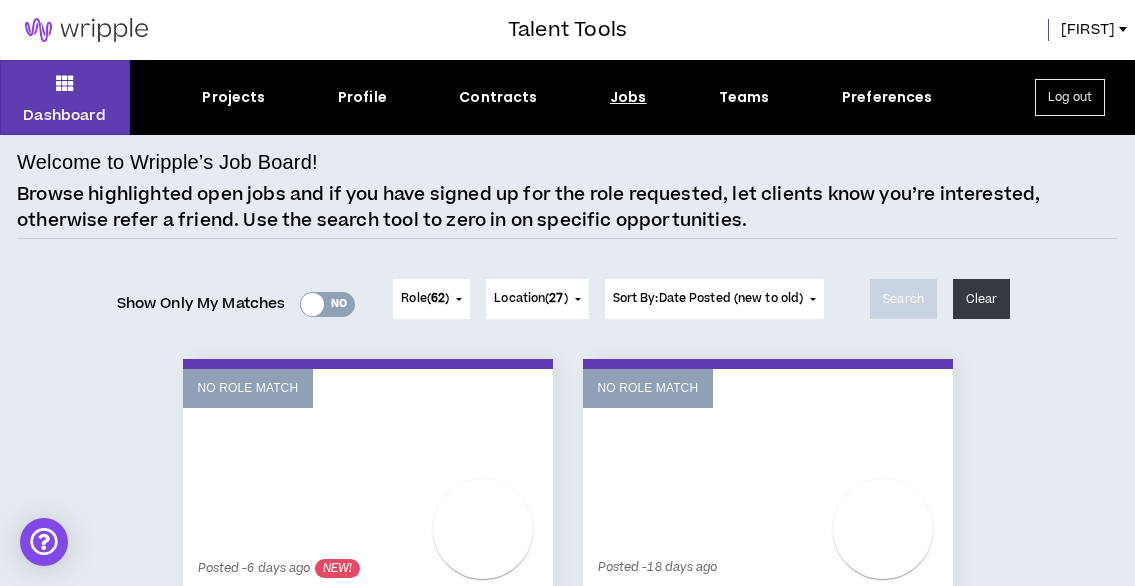 click on "62" at bounding box center (438, 298) 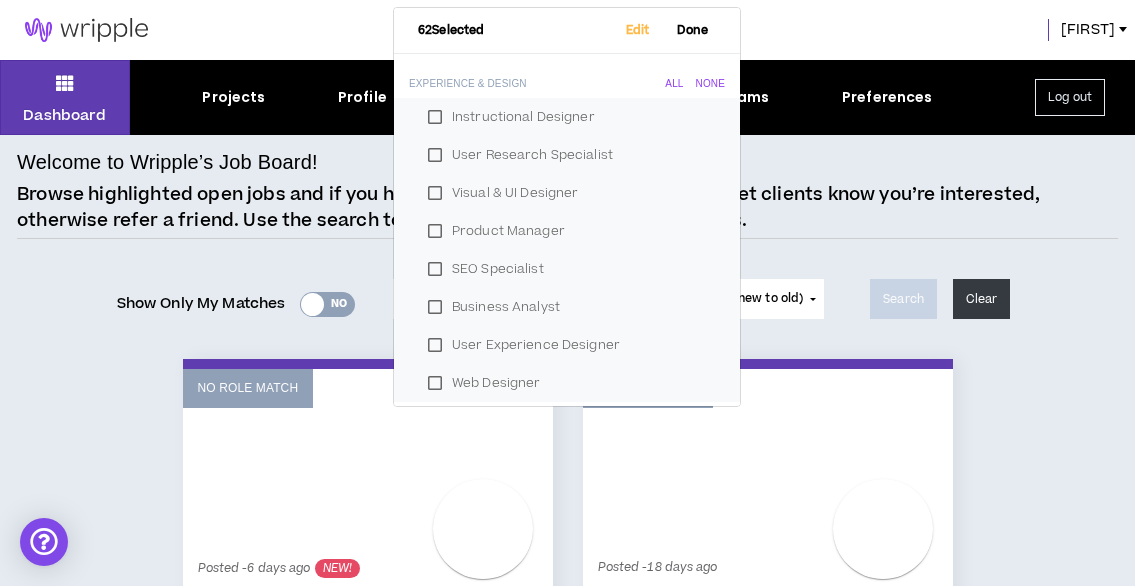 click on "All" at bounding box center [675, 84] 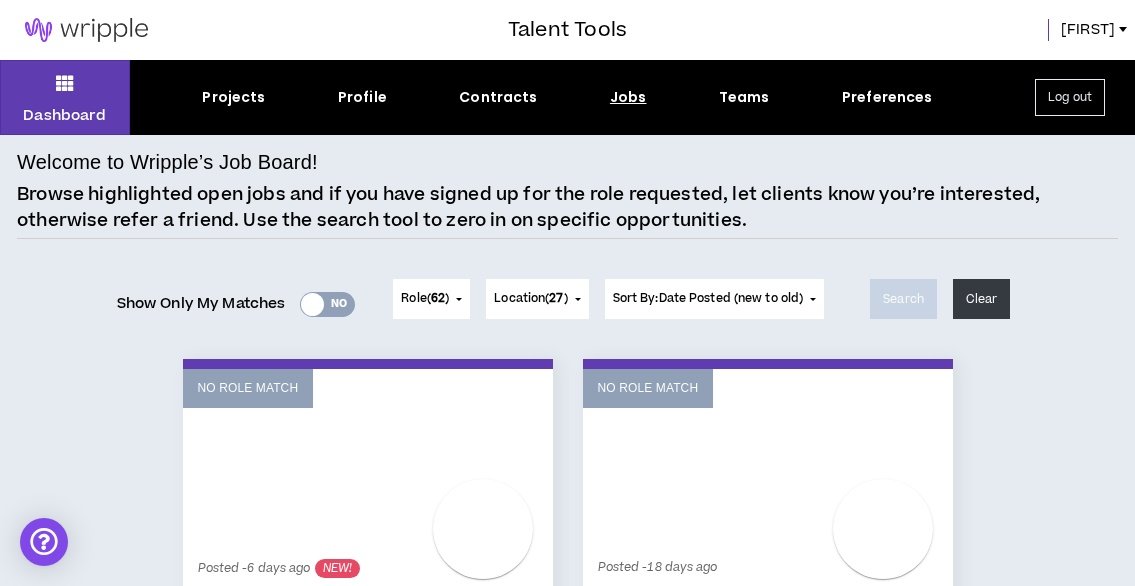 click on "Sort By:  Date Posted (new to old)" at bounding box center (708, 299) 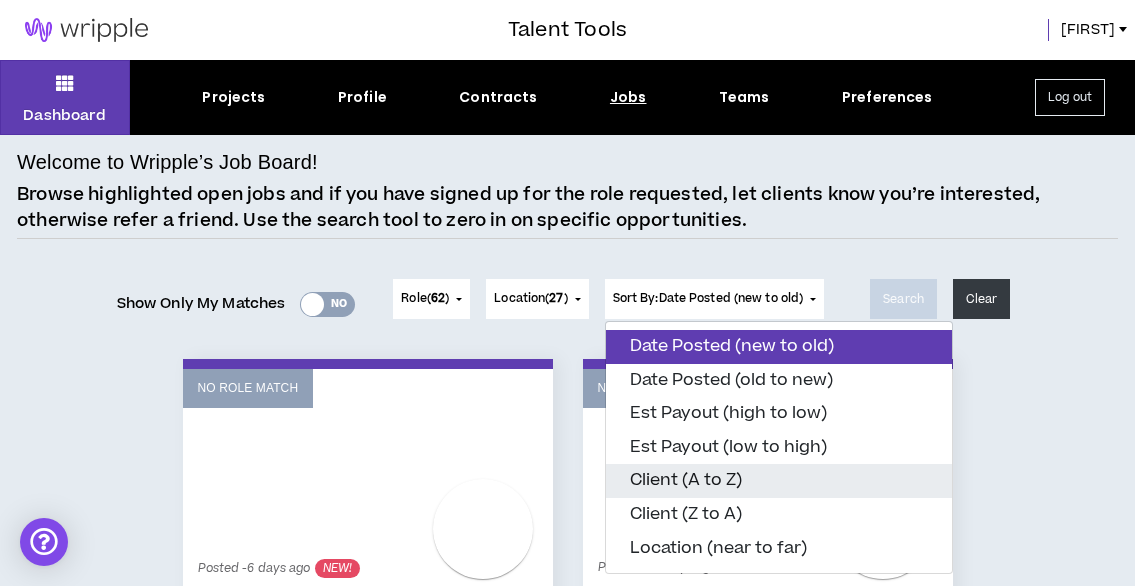 click on "Client (A to Z)" at bounding box center [779, 481] 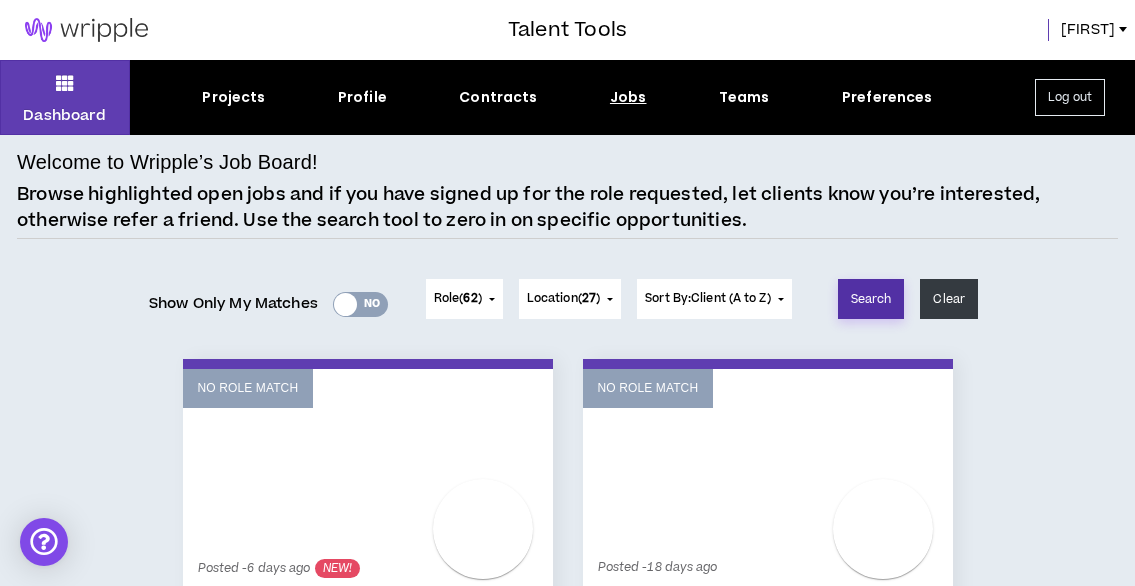 click on "Search" at bounding box center (871, 299) 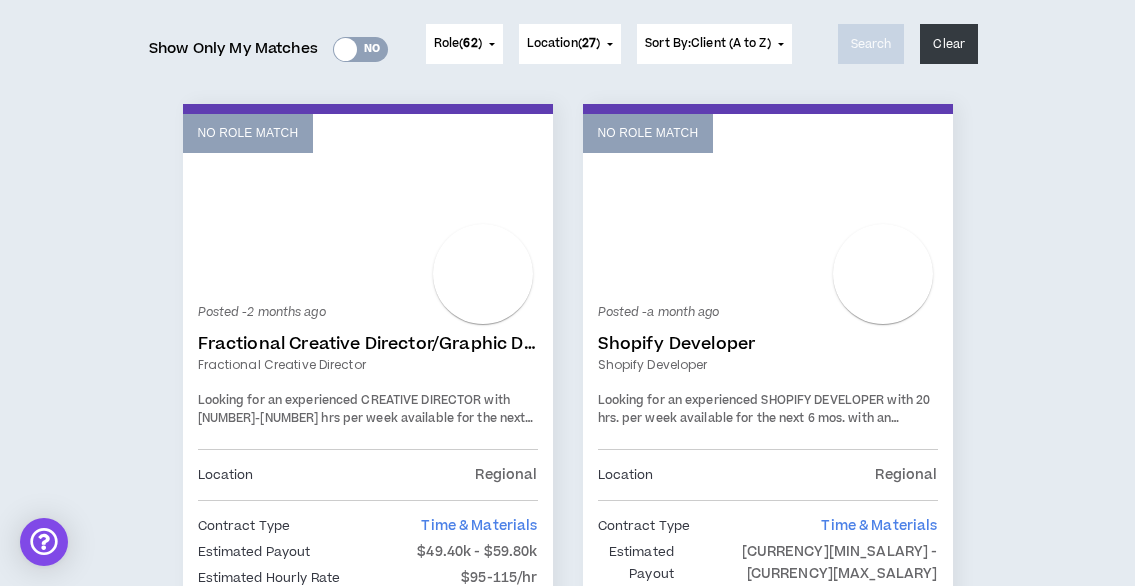 scroll, scrollTop: 0, scrollLeft: 0, axis: both 